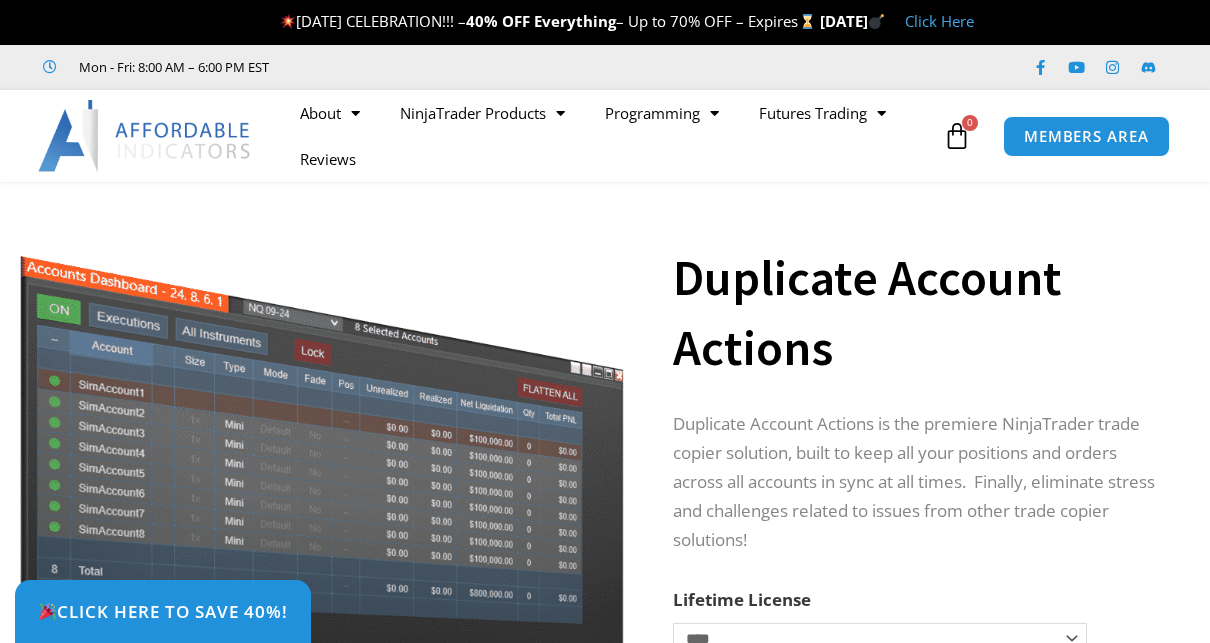 scroll, scrollTop: 0, scrollLeft: 0, axis: both 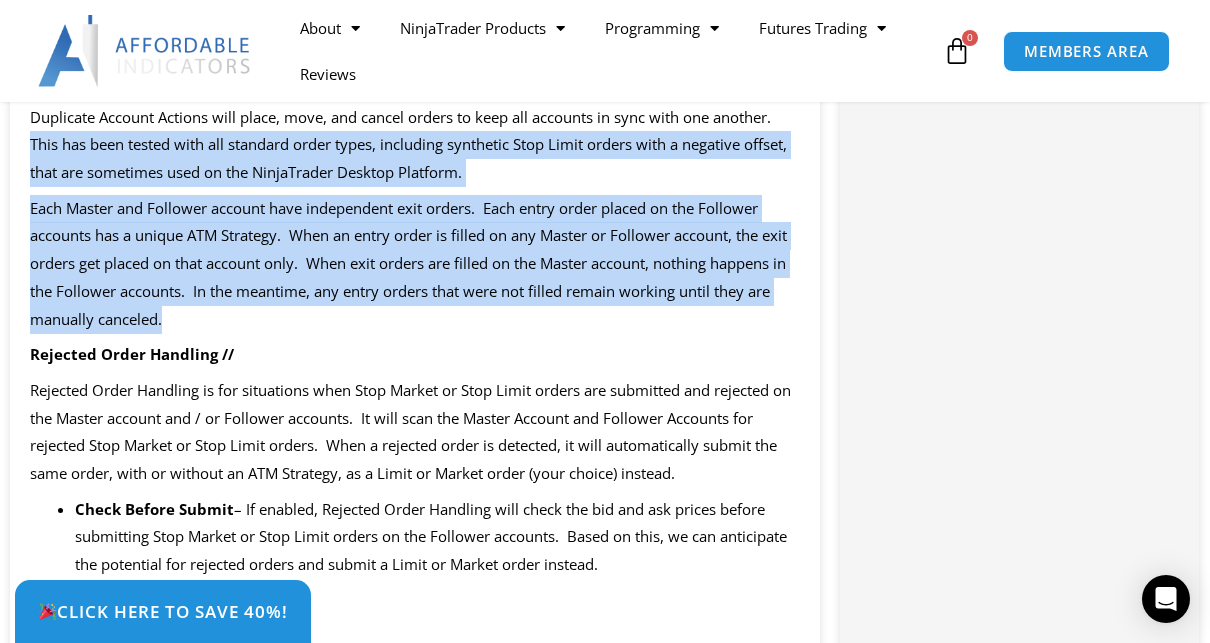 drag, startPoint x: 828, startPoint y: 209, endPoint x: 807, endPoint y: 409, distance: 201.09947 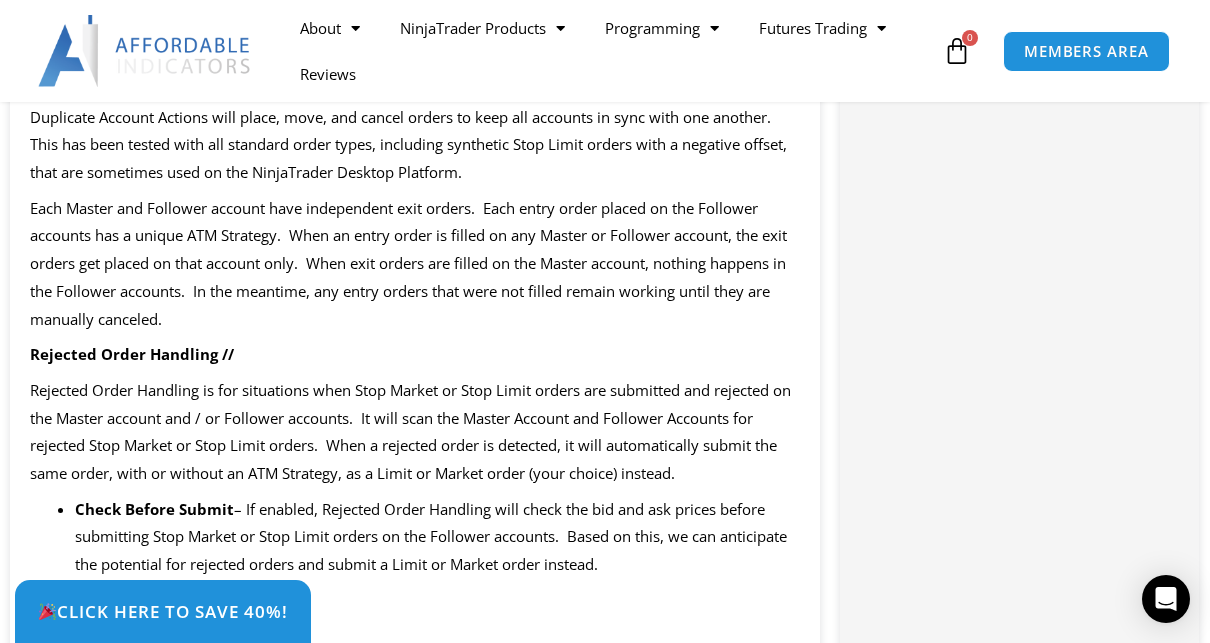 click on "Rejected Order Handling is for situations when Stop Market or Stop Limit orders are submitted and rejected on the Master account and / or Follower accounts.  It will scan the Master Account and Follower Accounts for rejected Stop Market or Stop Limit orders.  When a rejected order is detected, it will automatically submit the same order, with or without an ATM Strategy, as a Limit or Market order (your choice) instead." at bounding box center [415, 432] 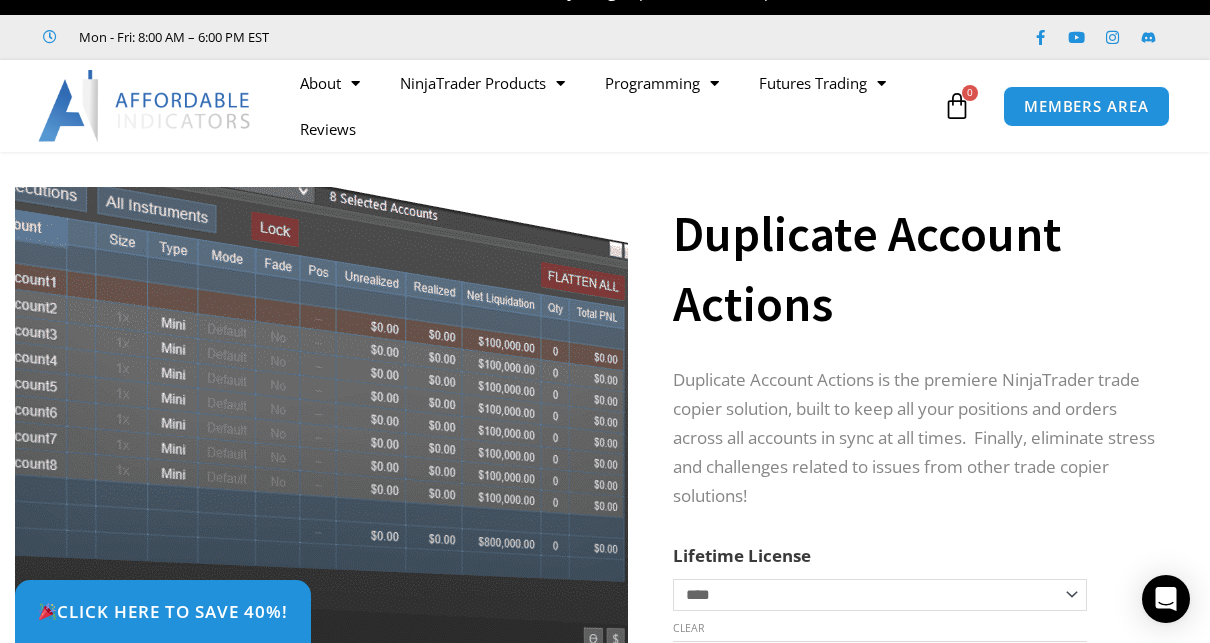 scroll, scrollTop: 0, scrollLeft: 0, axis: both 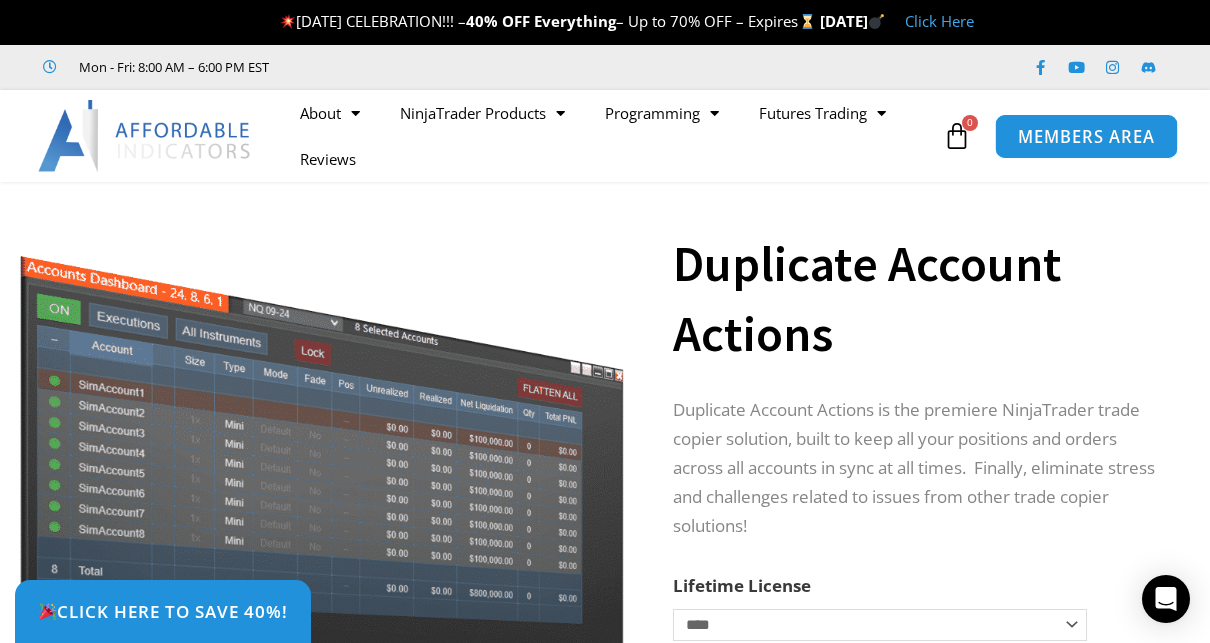 click on "MEMBERS AREA" at bounding box center (1086, 136) 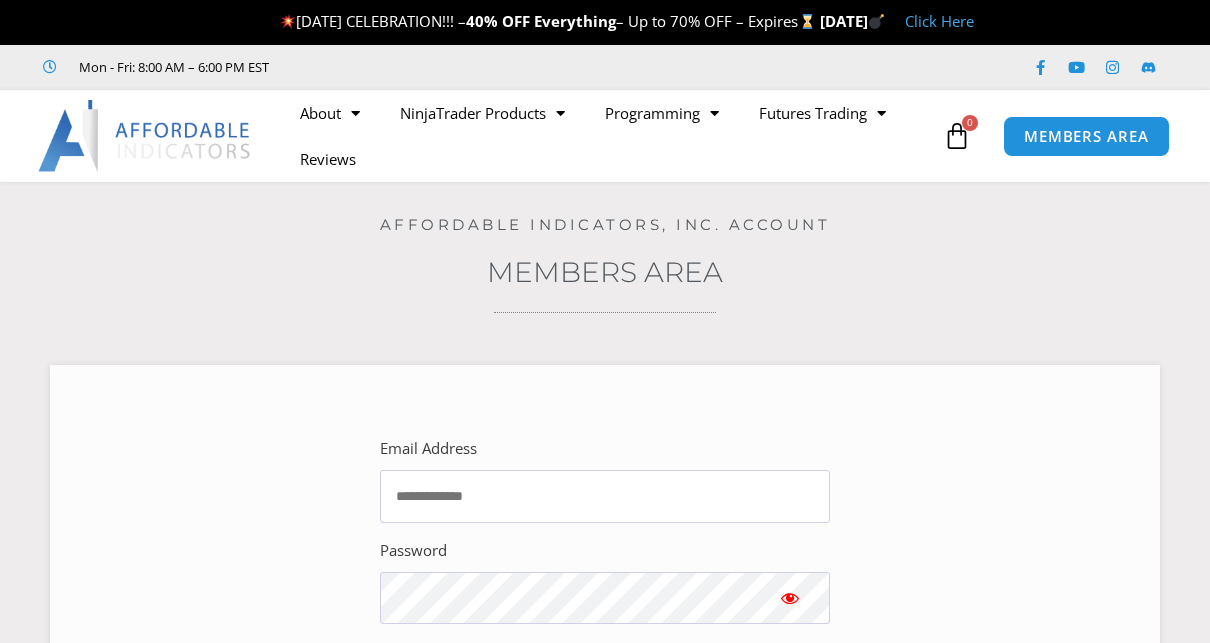 scroll, scrollTop: 0, scrollLeft: 0, axis: both 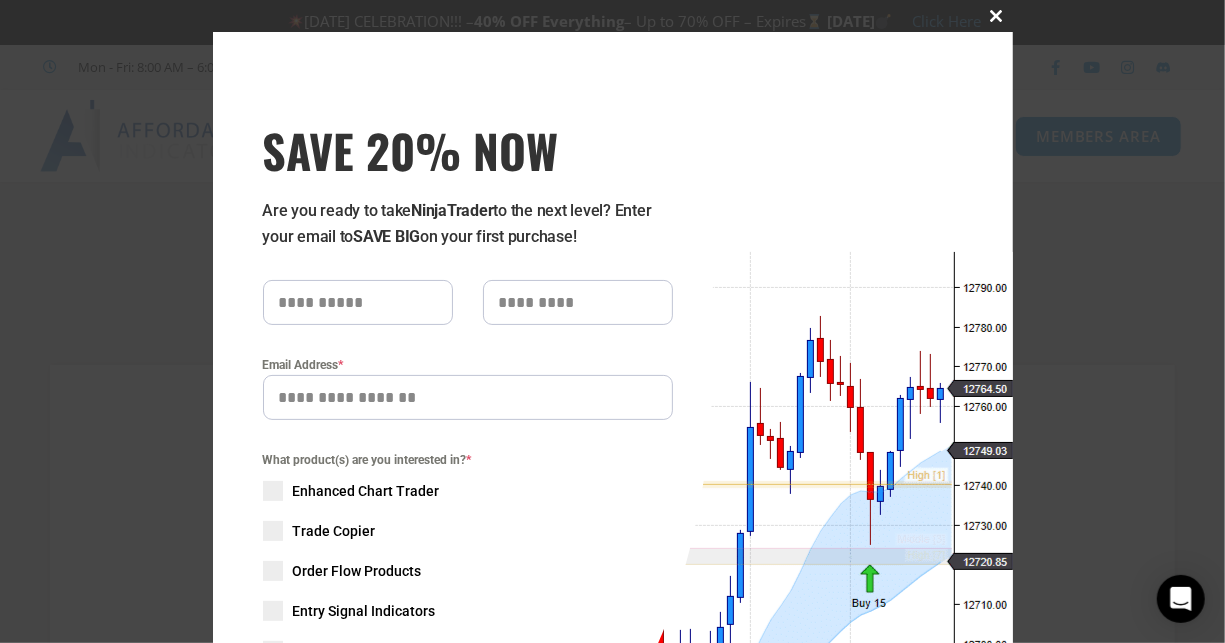 type 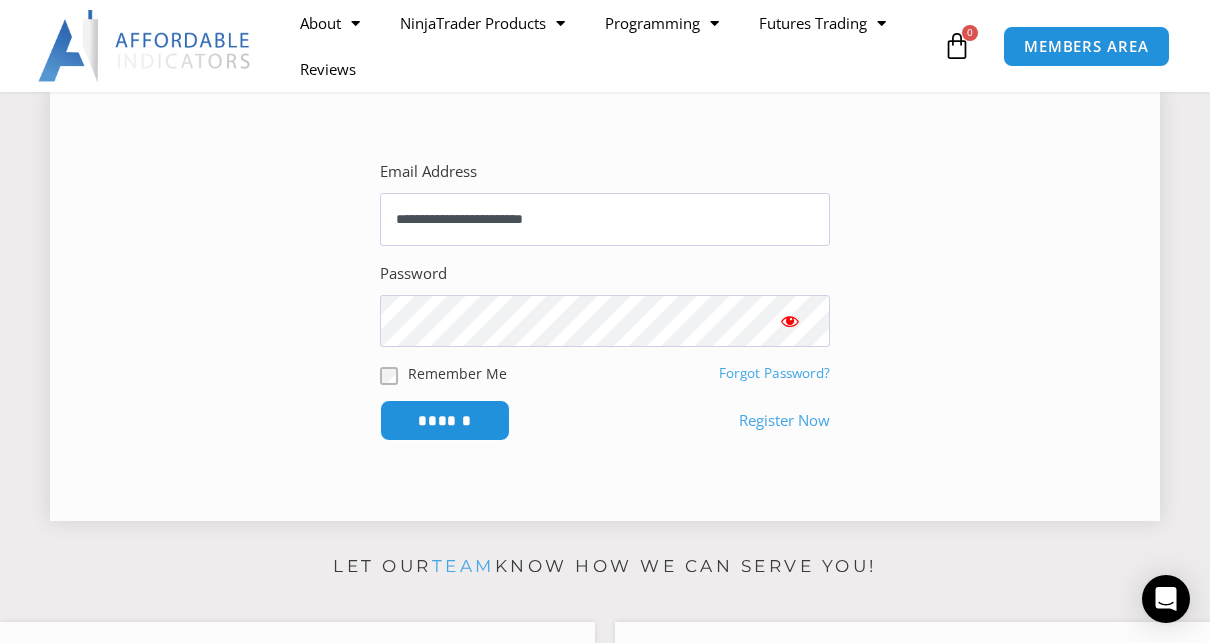 scroll, scrollTop: 300, scrollLeft: 0, axis: vertical 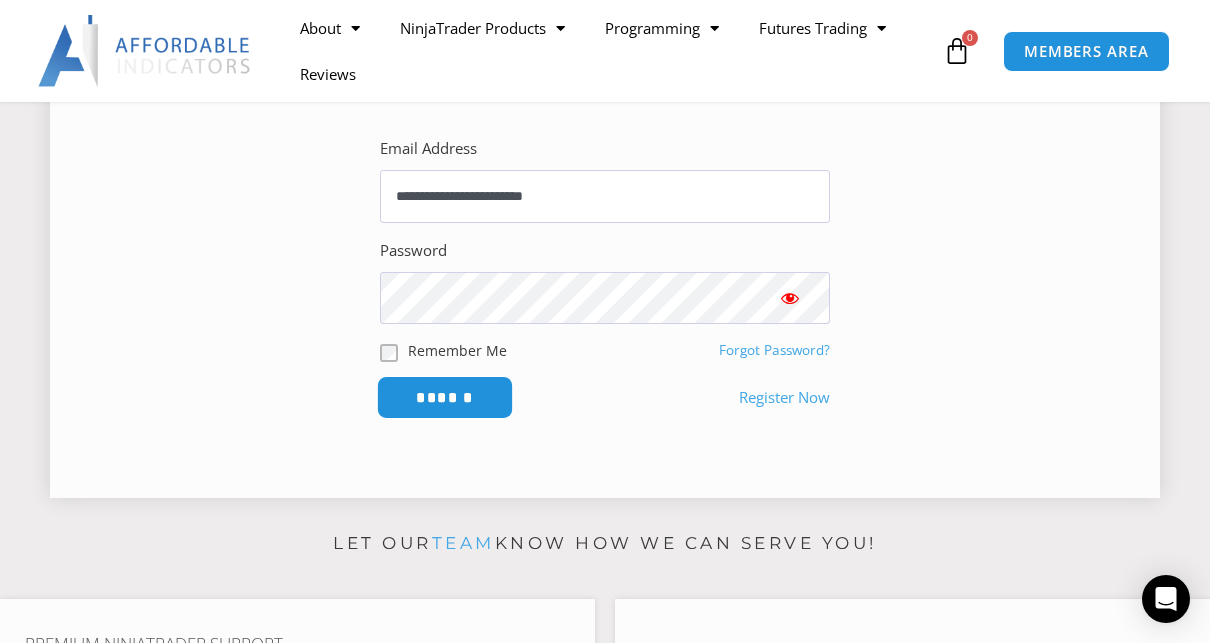 click on "******" at bounding box center (445, 397) 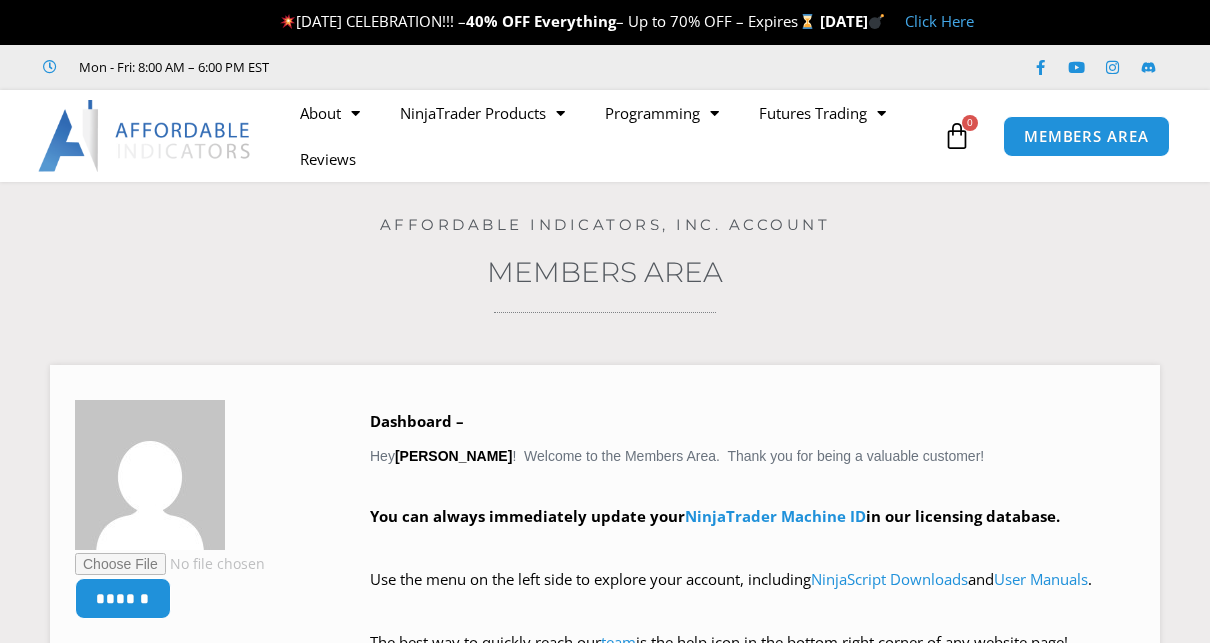 scroll, scrollTop: 0, scrollLeft: 0, axis: both 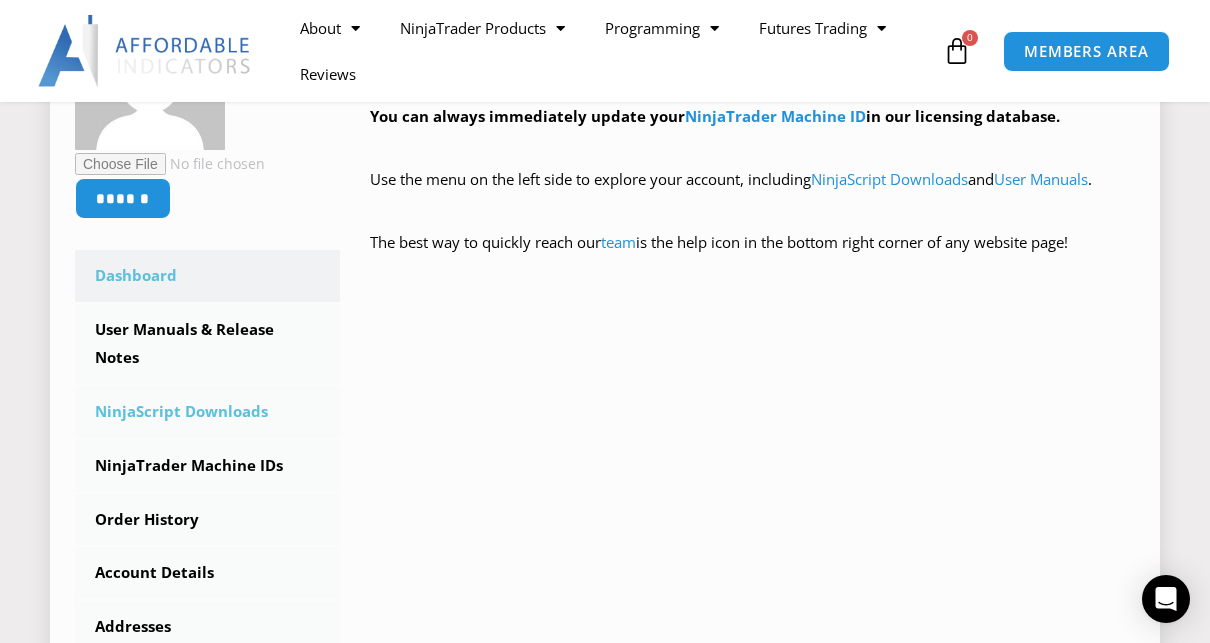 click on "NinjaScript Downloads" at bounding box center [207, 412] 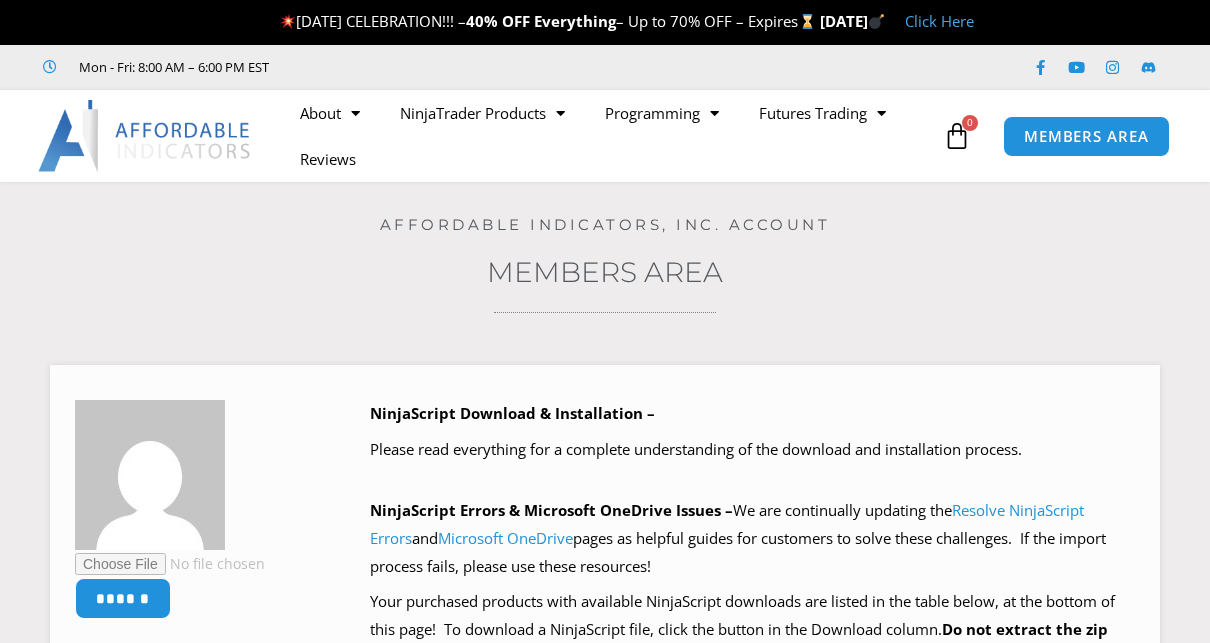 scroll, scrollTop: 0, scrollLeft: 0, axis: both 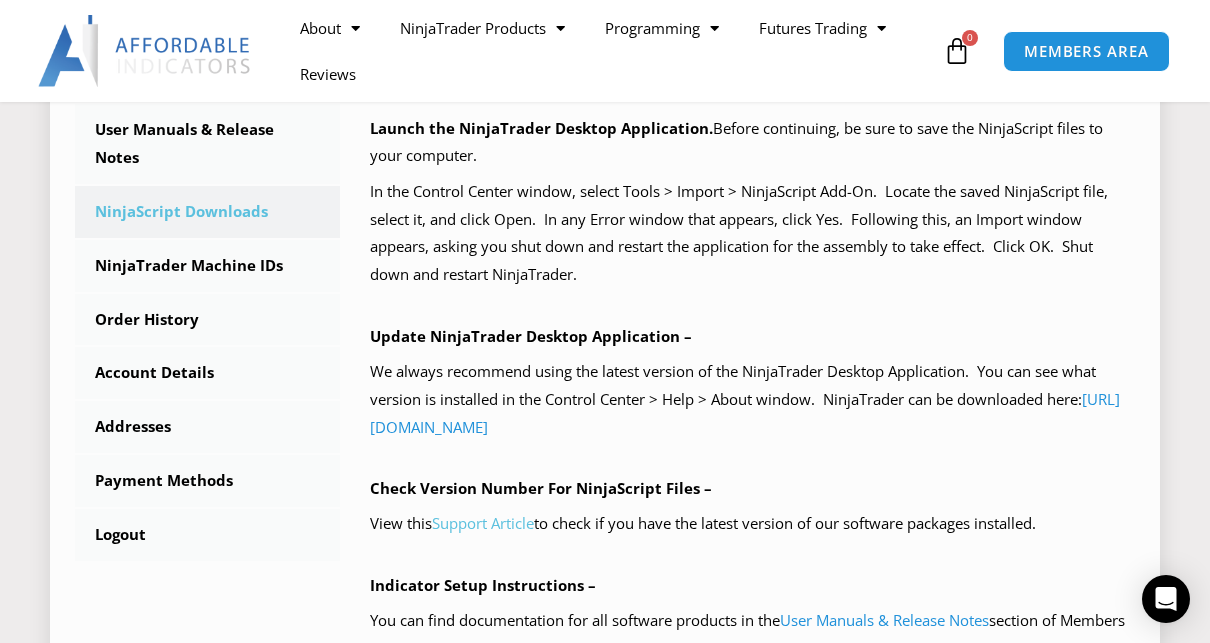 click on "Support Article" at bounding box center [483, 523] 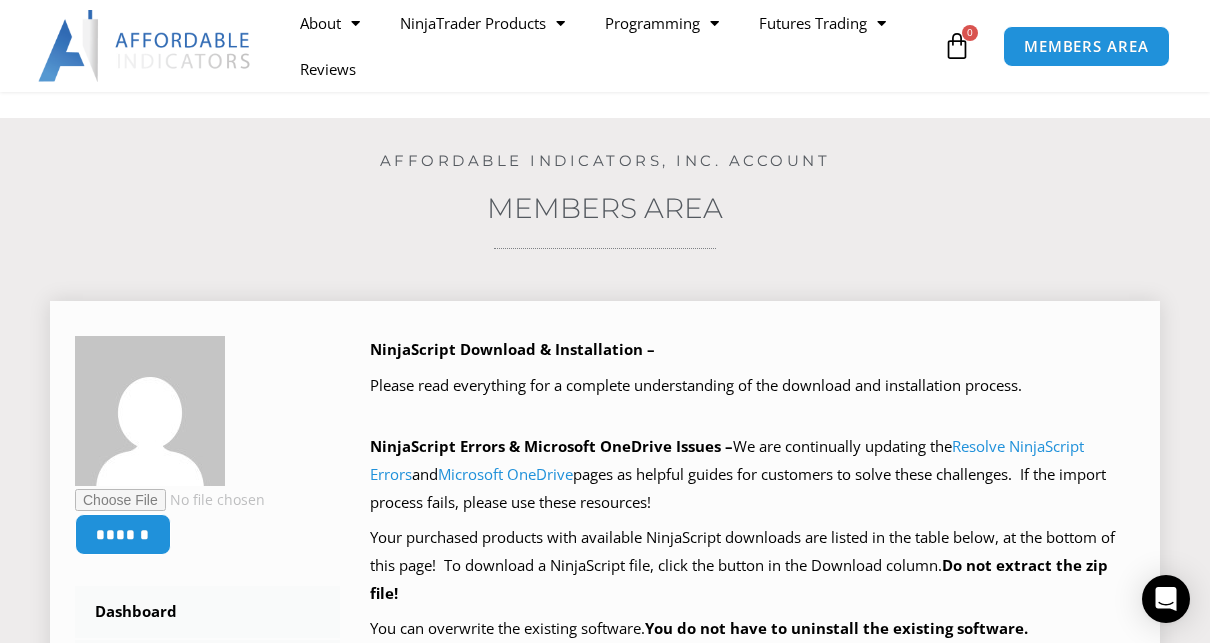 scroll, scrollTop: 0, scrollLeft: 0, axis: both 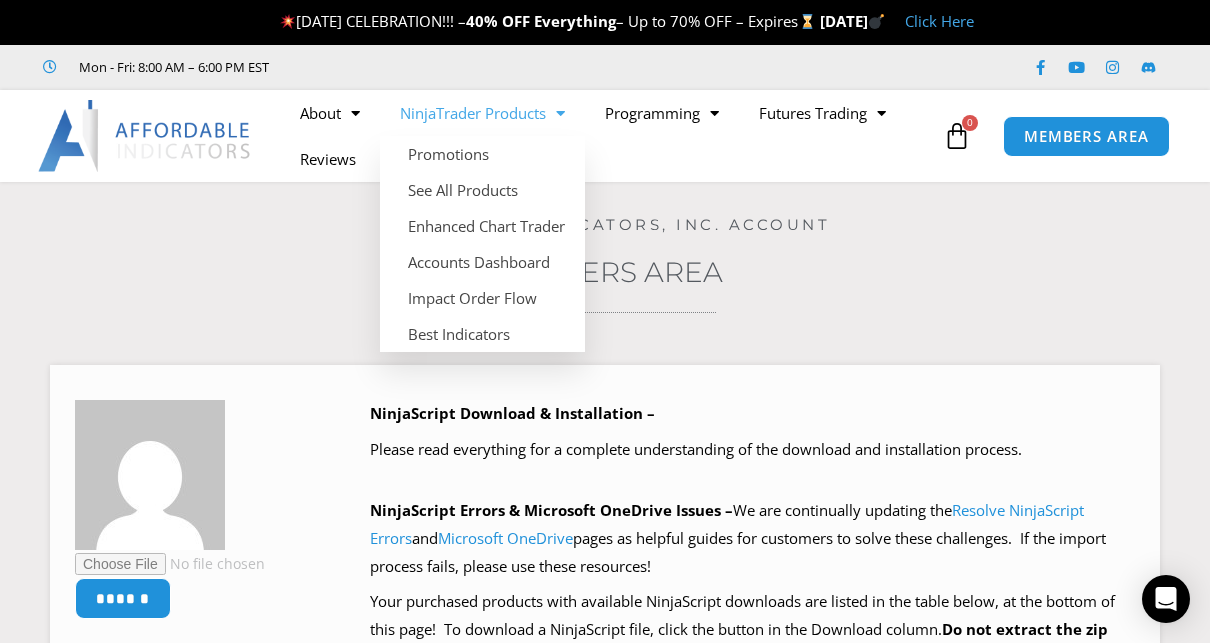 click on "NinjaTrader Products" 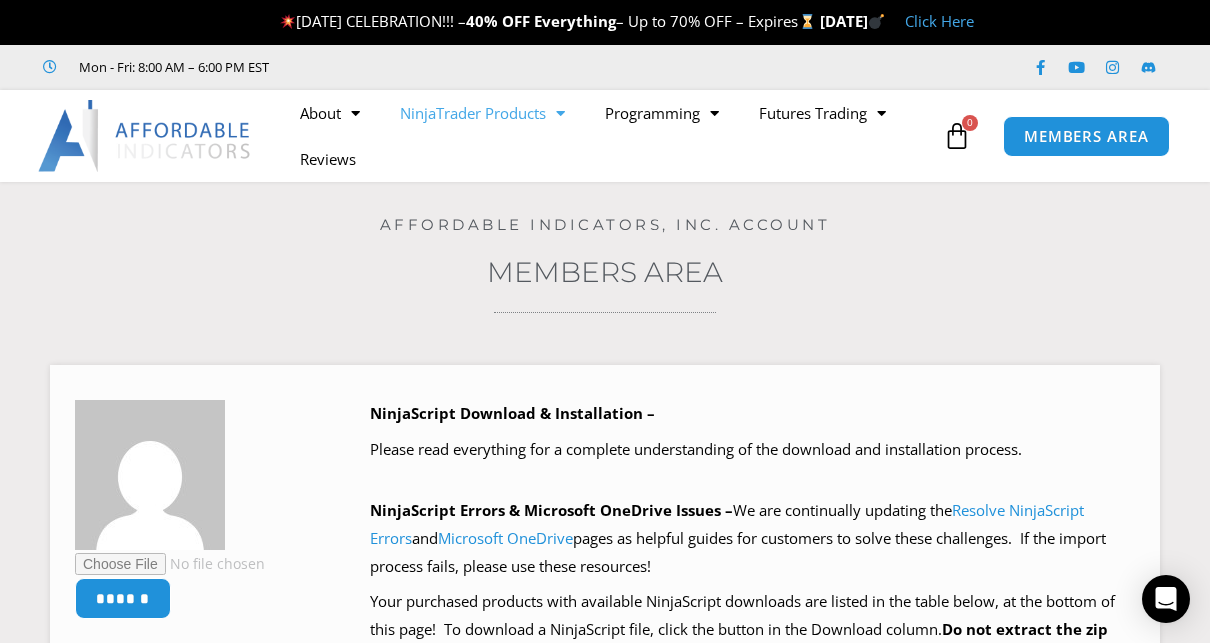 click on "NinjaTrader Products" 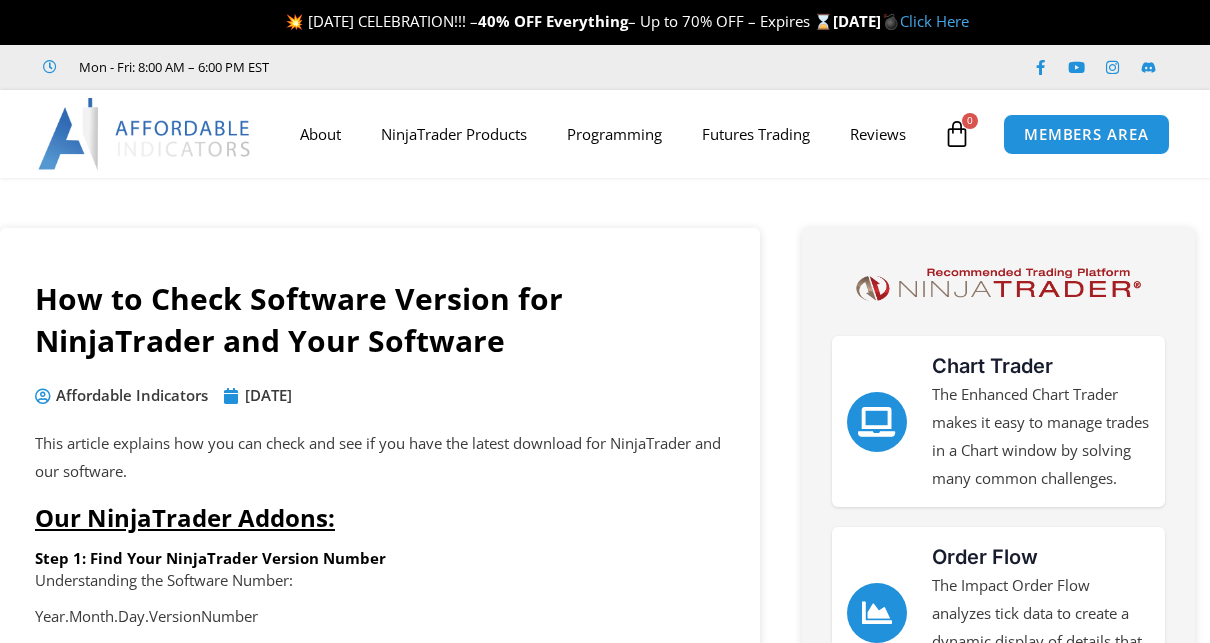 scroll, scrollTop: 0, scrollLeft: 0, axis: both 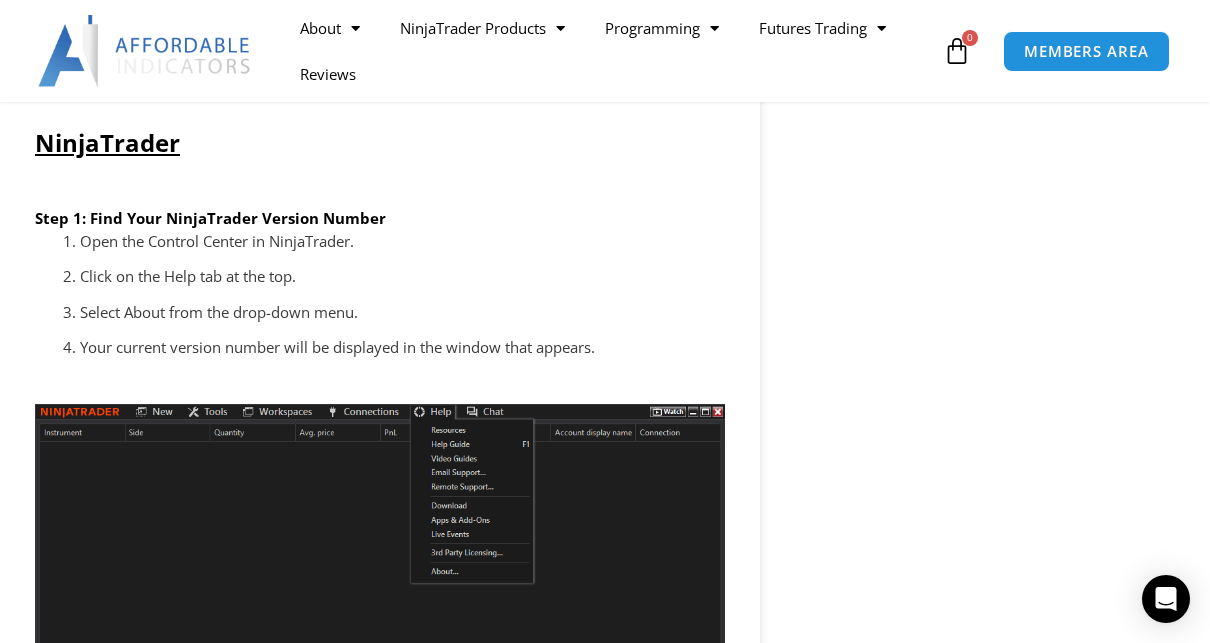 click on "Click on the Help tab at the top." at bounding box center (402, 277) 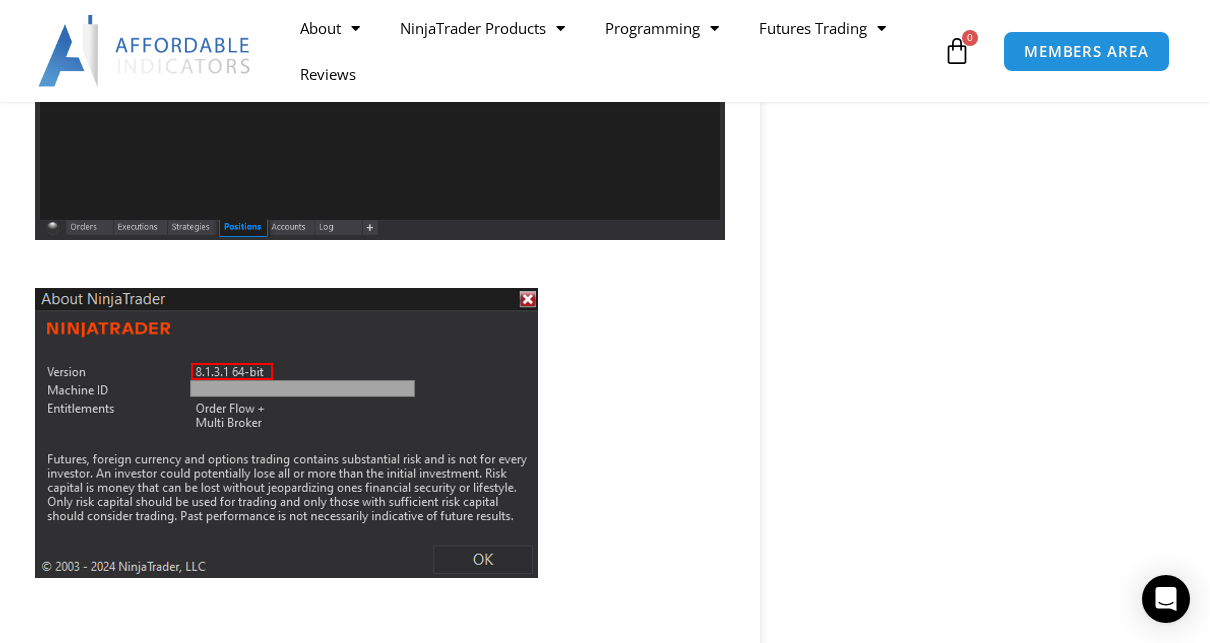 scroll, scrollTop: 2600, scrollLeft: 0, axis: vertical 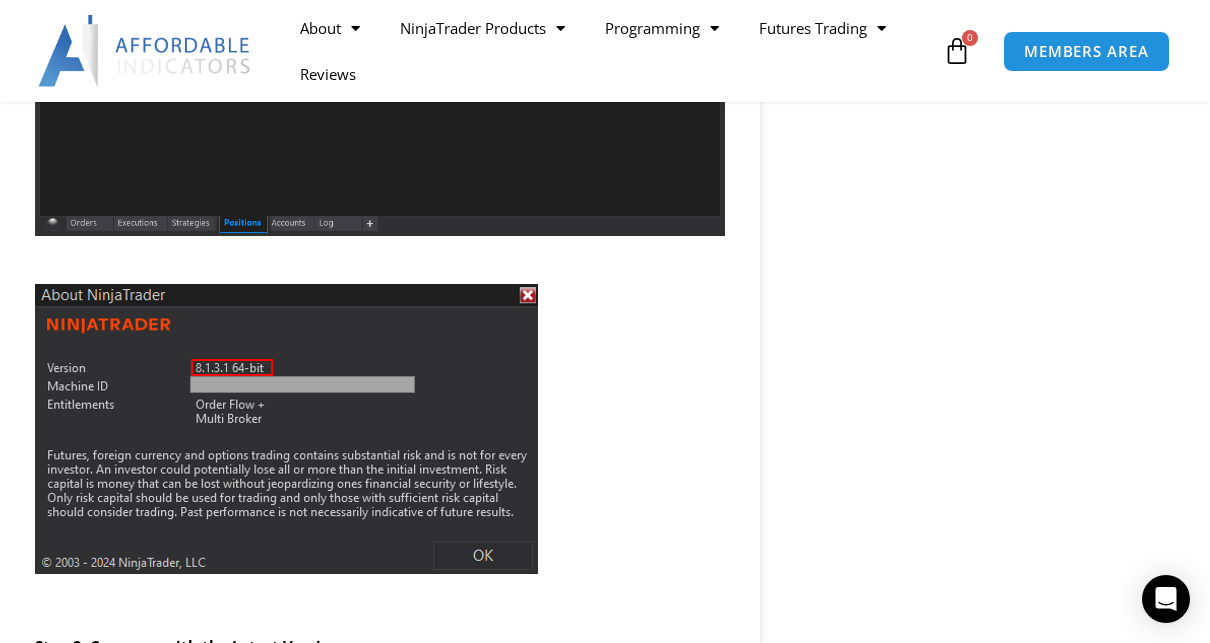 click at bounding box center [380, 428] 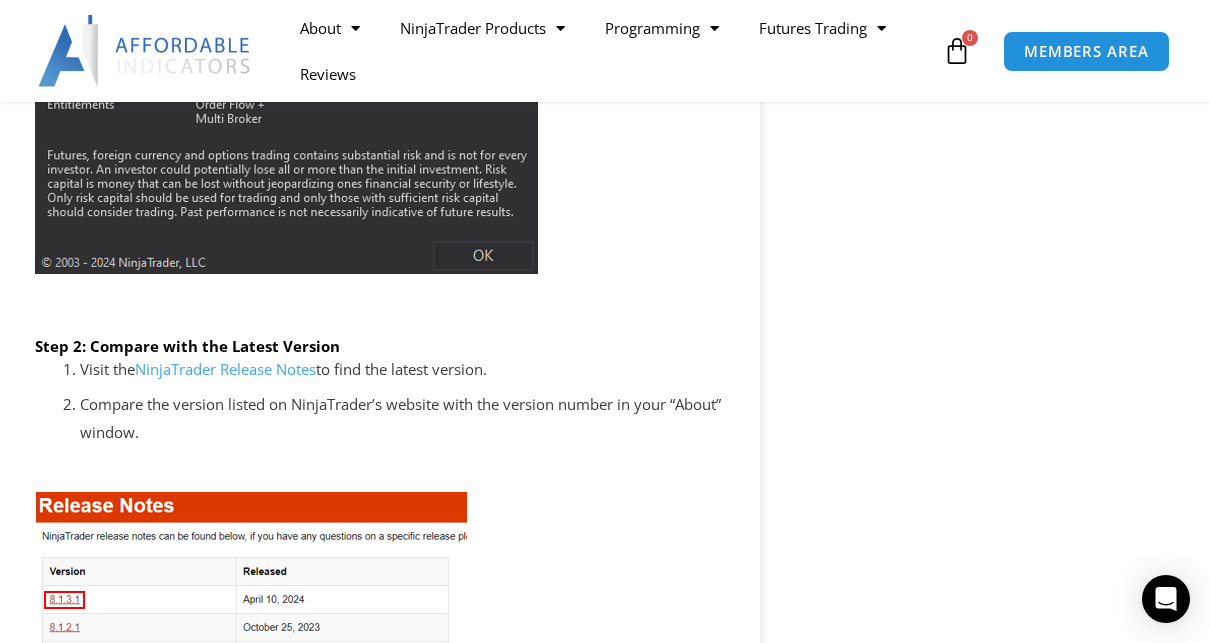 click on "NinjaTrader Release Notes" at bounding box center [225, 369] 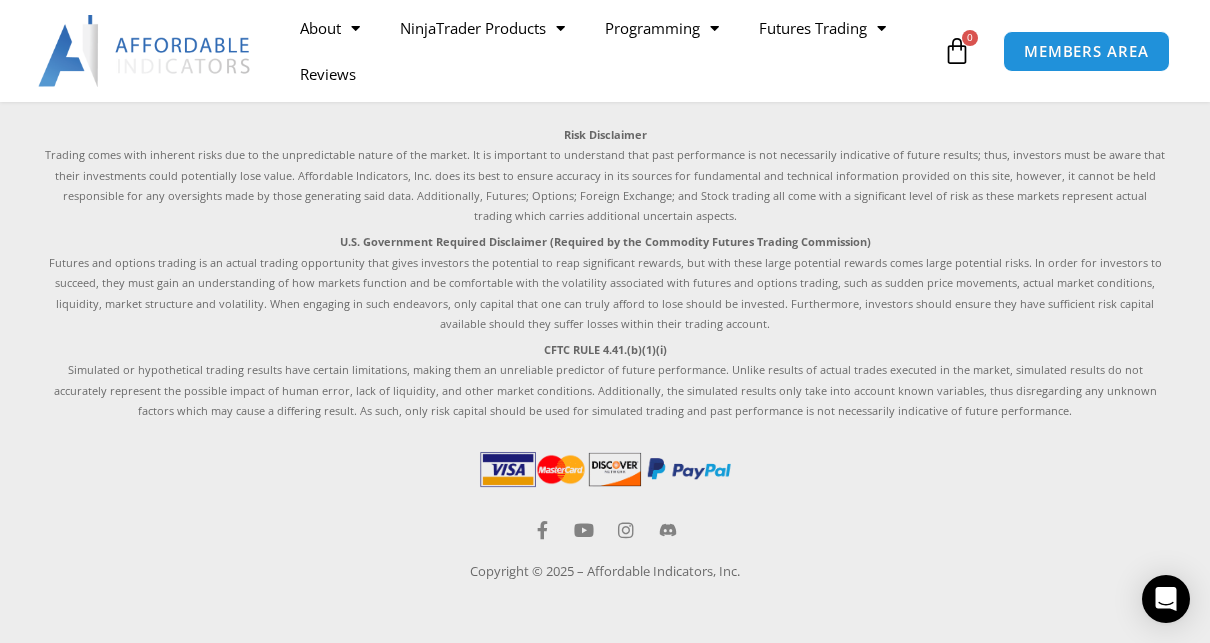 scroll, scrollTop: 4699, scrollLeft: 0, axis: vertical 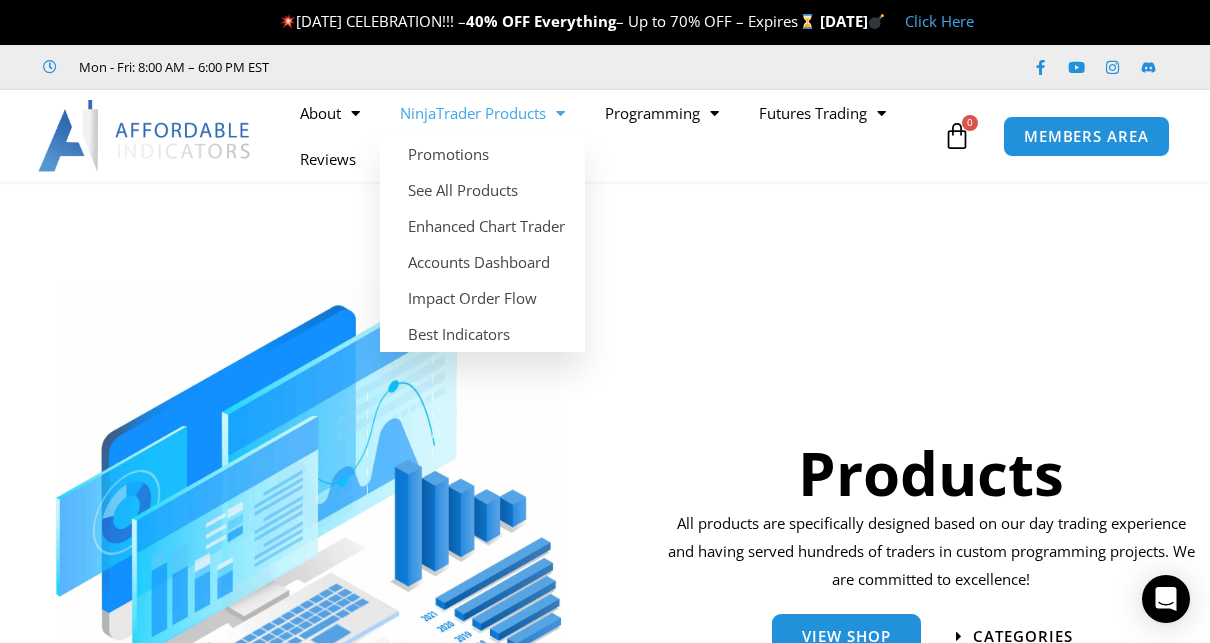click 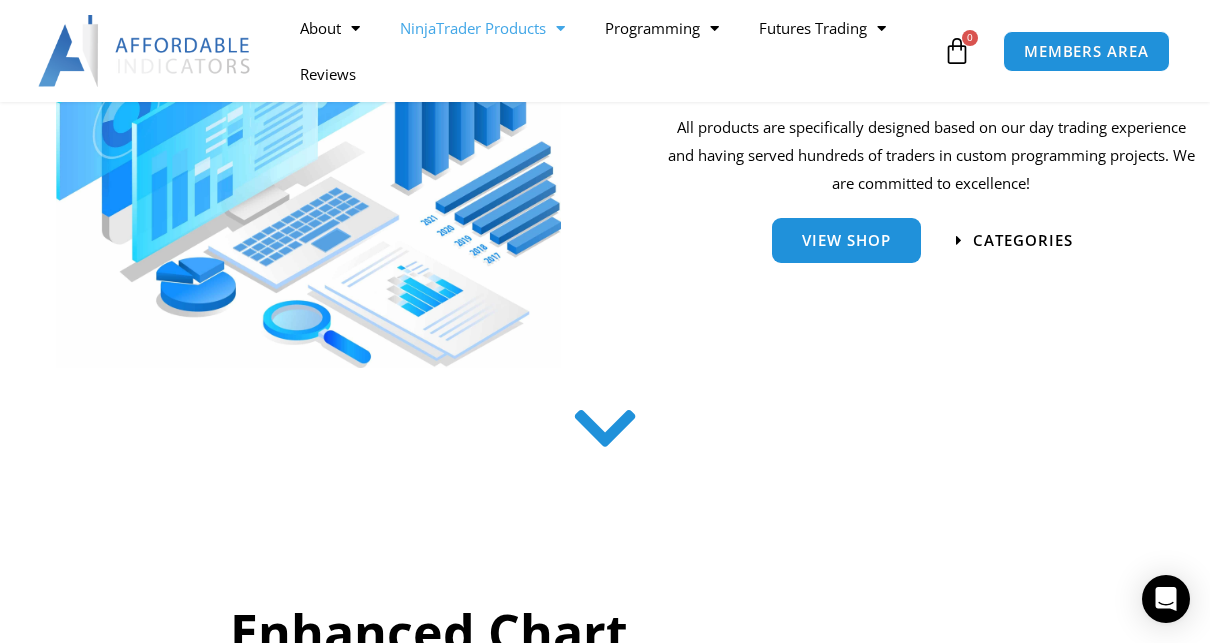 scroll, scrollTop: 600, scrollLeft: 0, axis: vertical 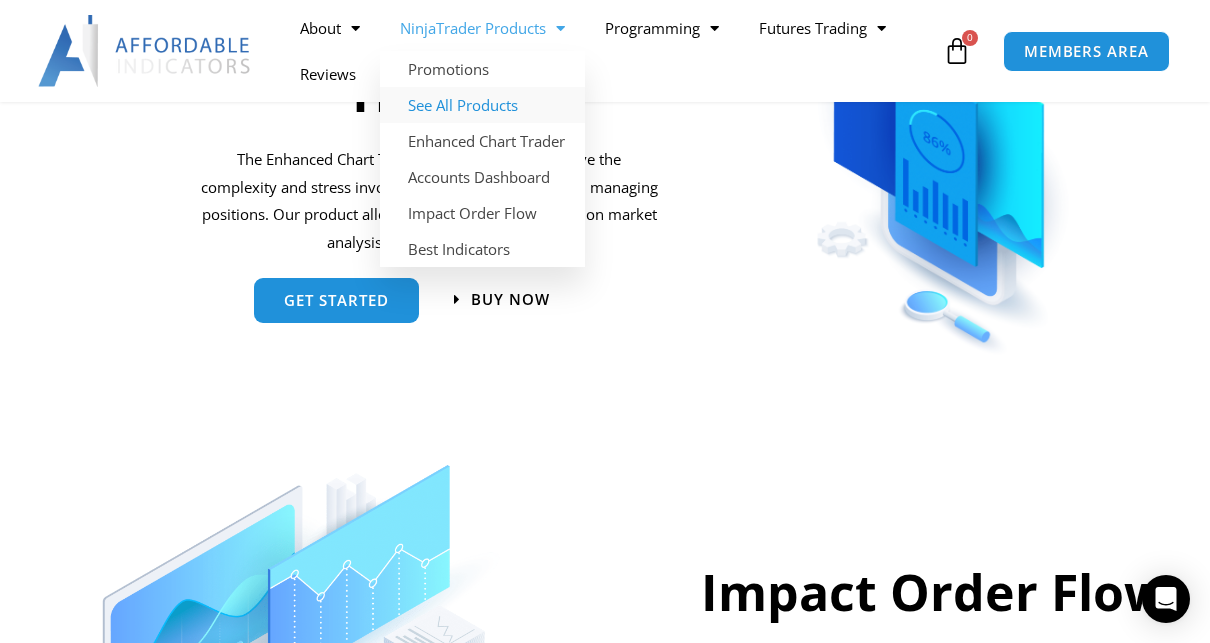 click on "See All Products" 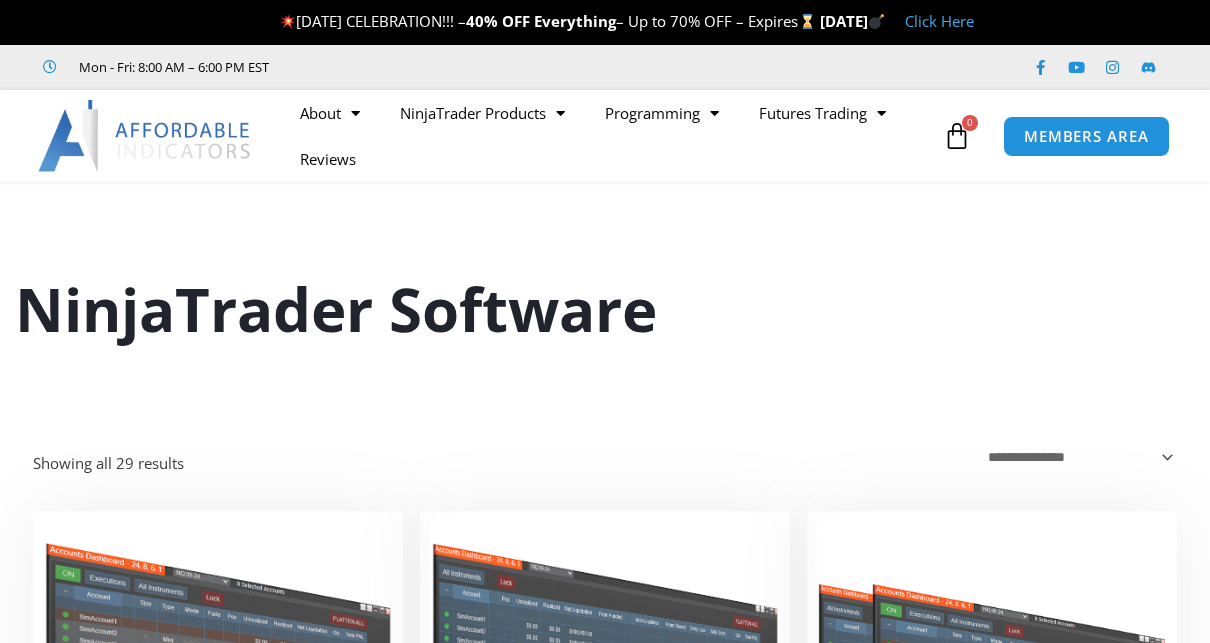 scroll, scrollTop: 0, scrollLeft: 0, axis: both 